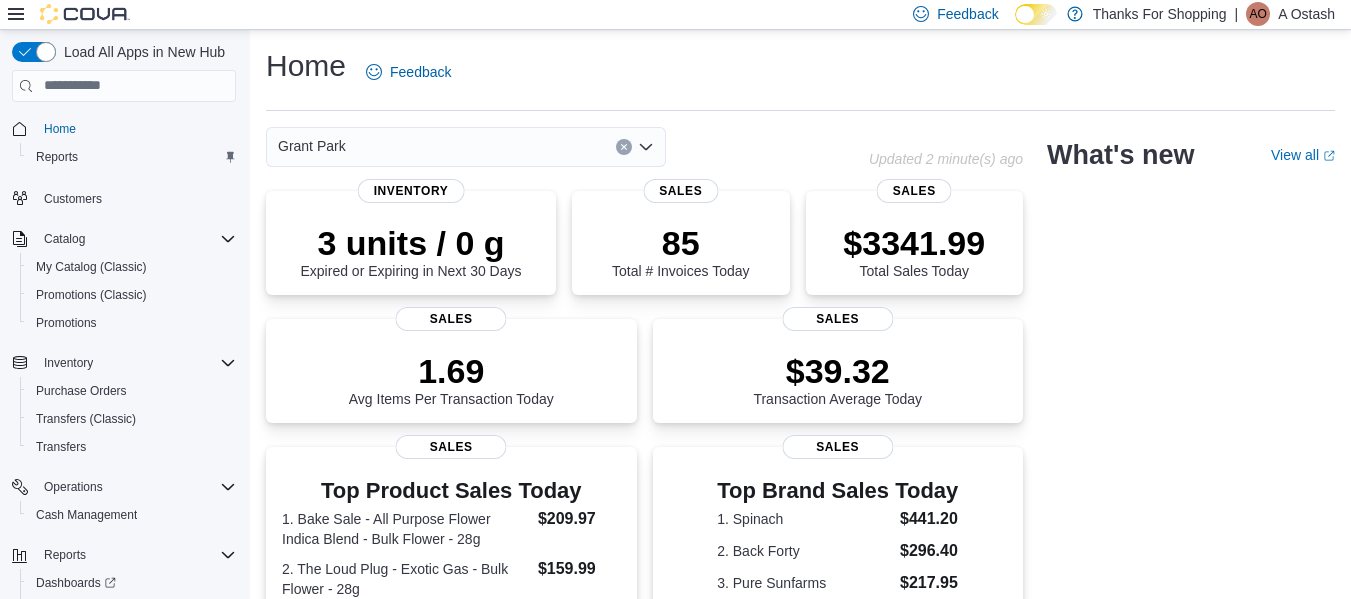 scroll, scrollTop: 0, scrollLeft: 0, axis: both 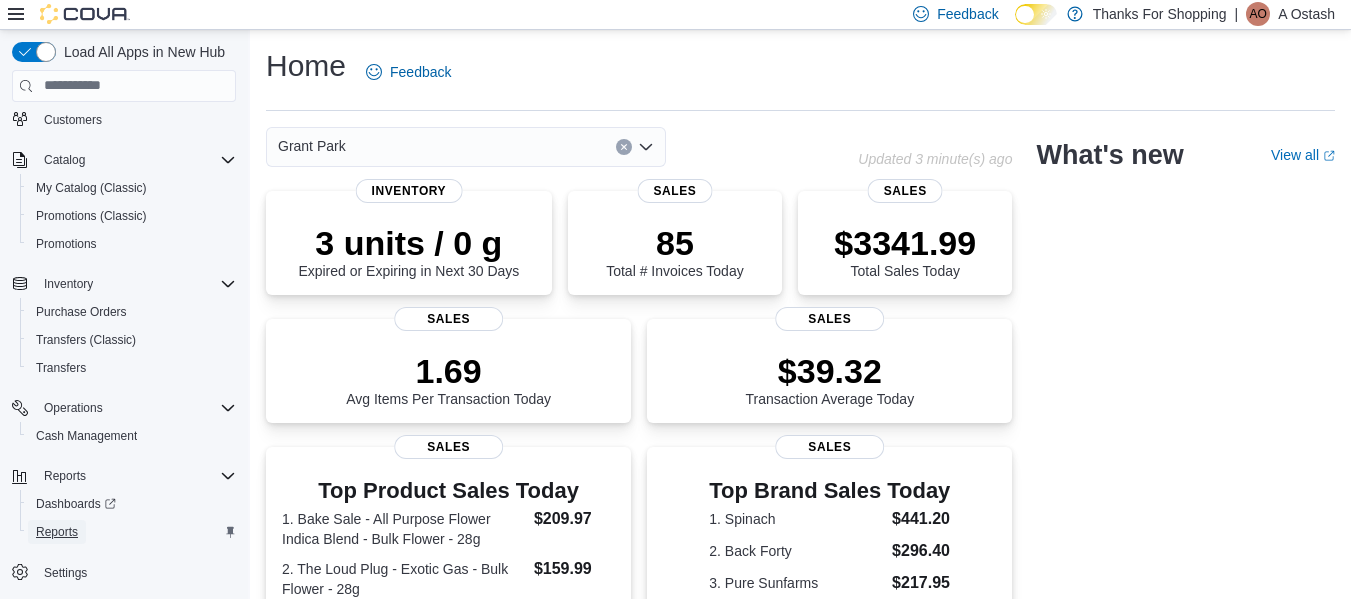 click on "Reports" at bounding box center [57, 532] 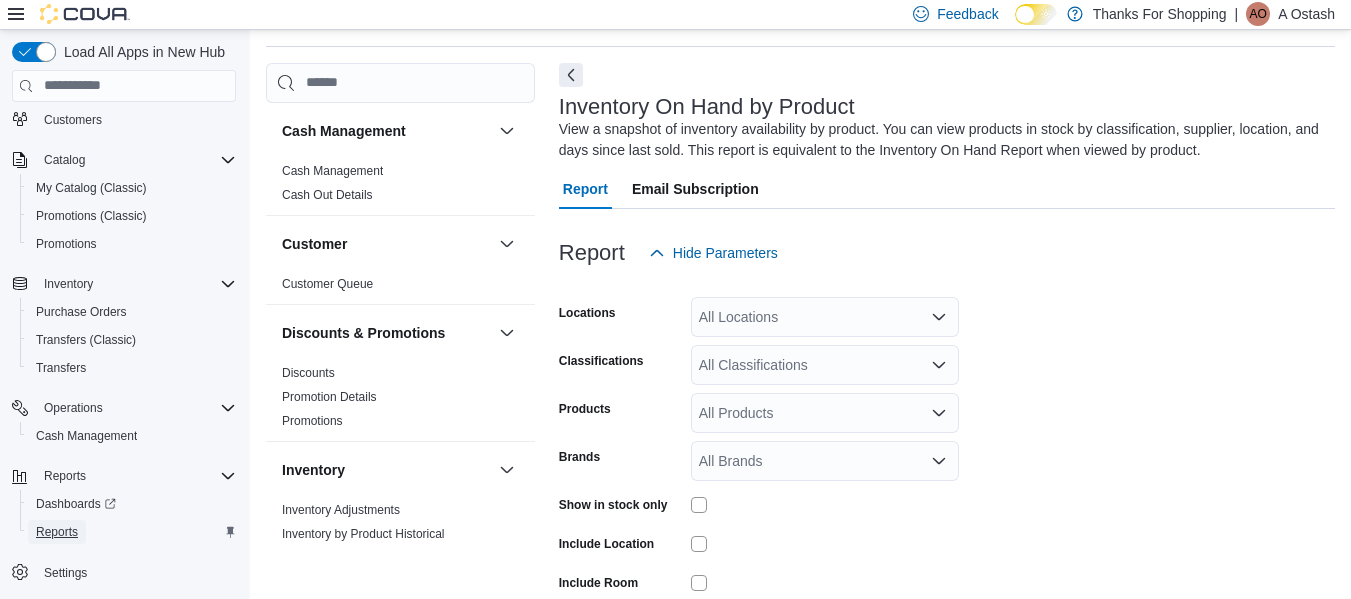 scroll, scrollTop: 67, scrollLeft: 0, axis: vertical 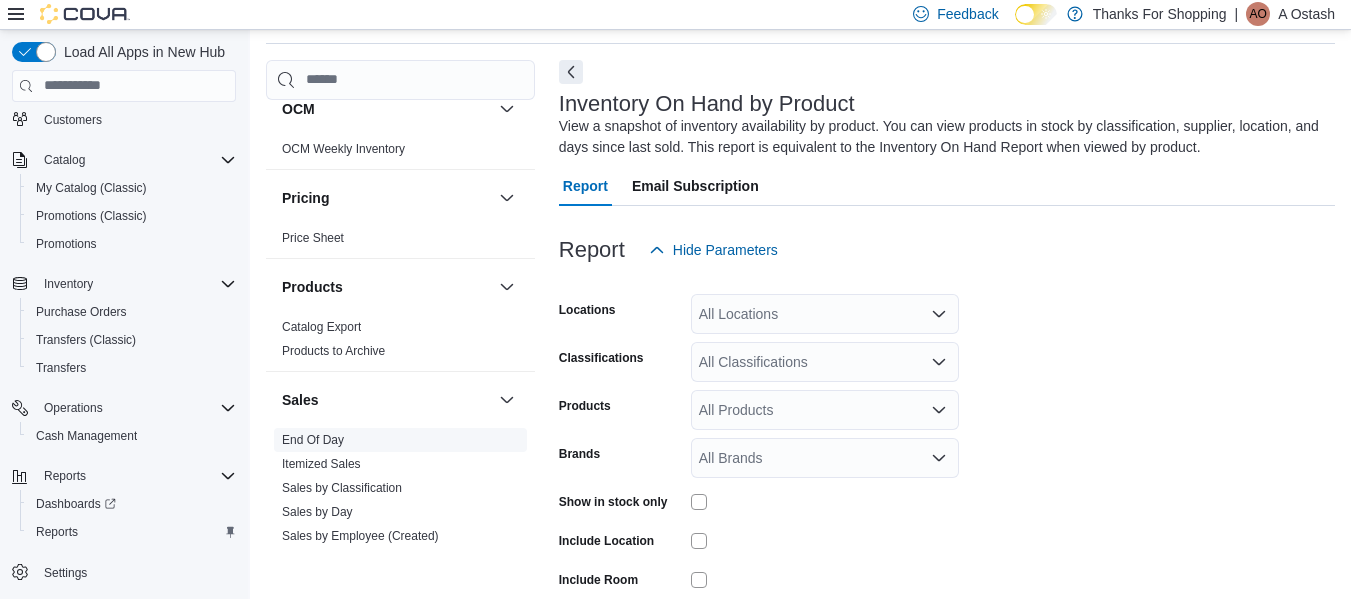 click on "End Of Day" at bounding box center (313, 440) 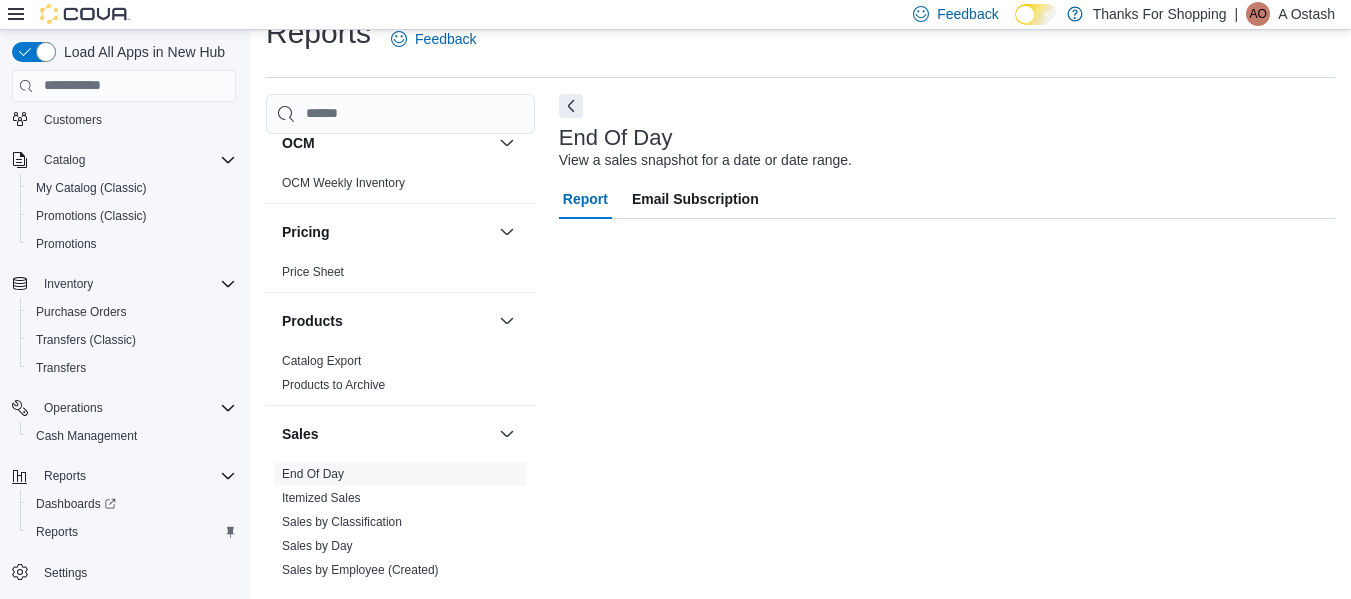 scroll, scrollTop: 33, scrollLeft: 0, axis: vertical 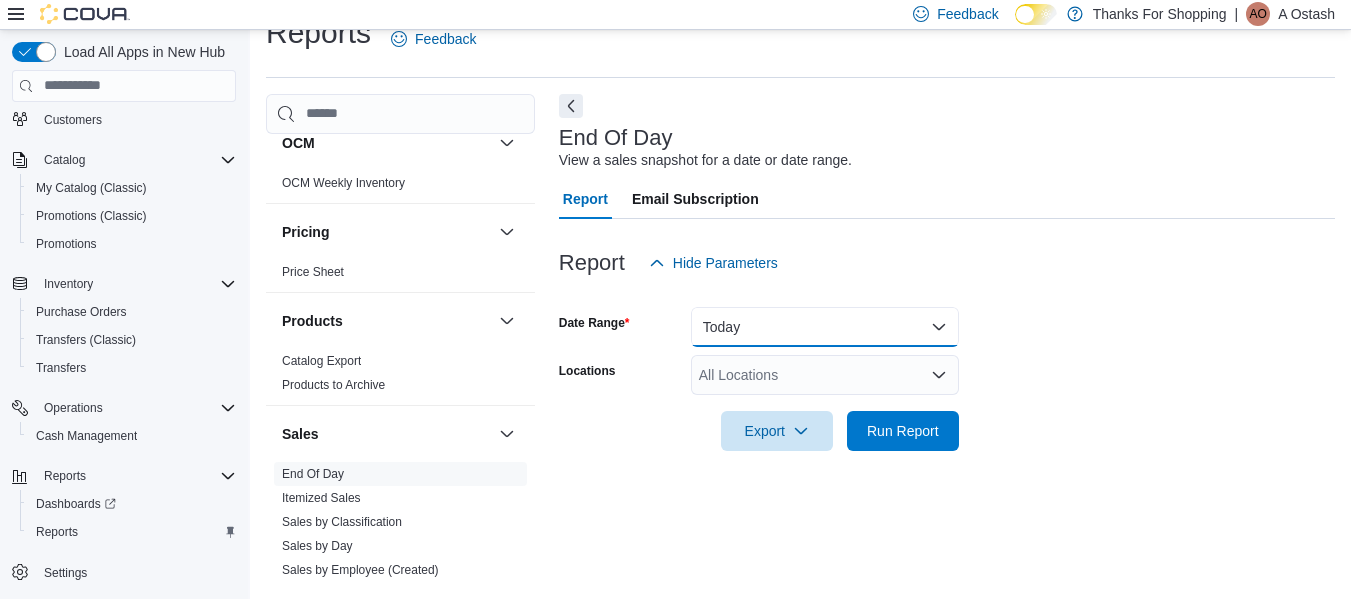 click on "Today" at bounding box center [825, 327] 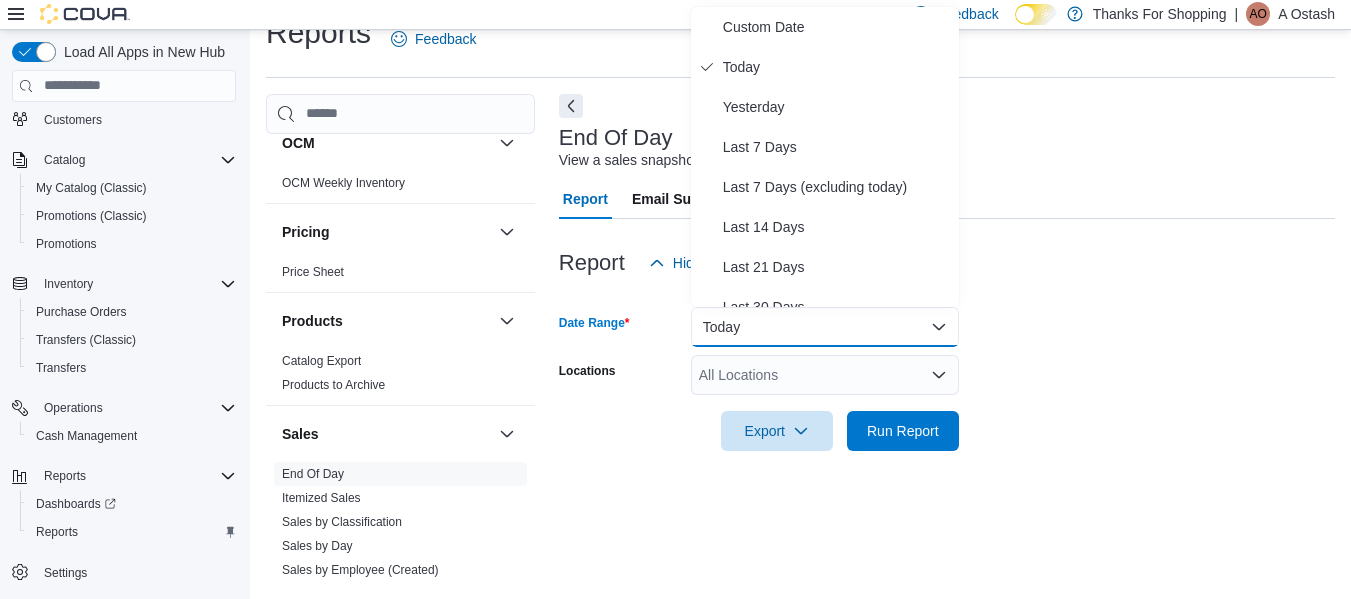 click on "All Locations" at bounding box center [825, 375] 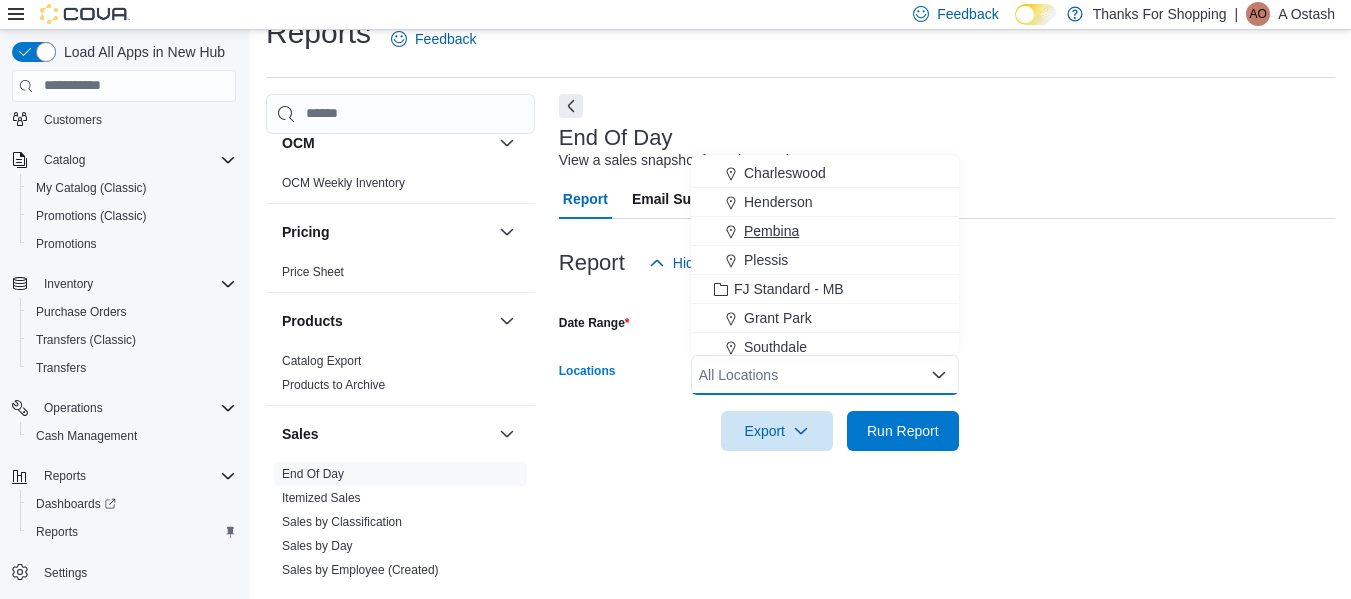 scroll, scrollTop: 100, scrollLeft: 0, axis: vertical 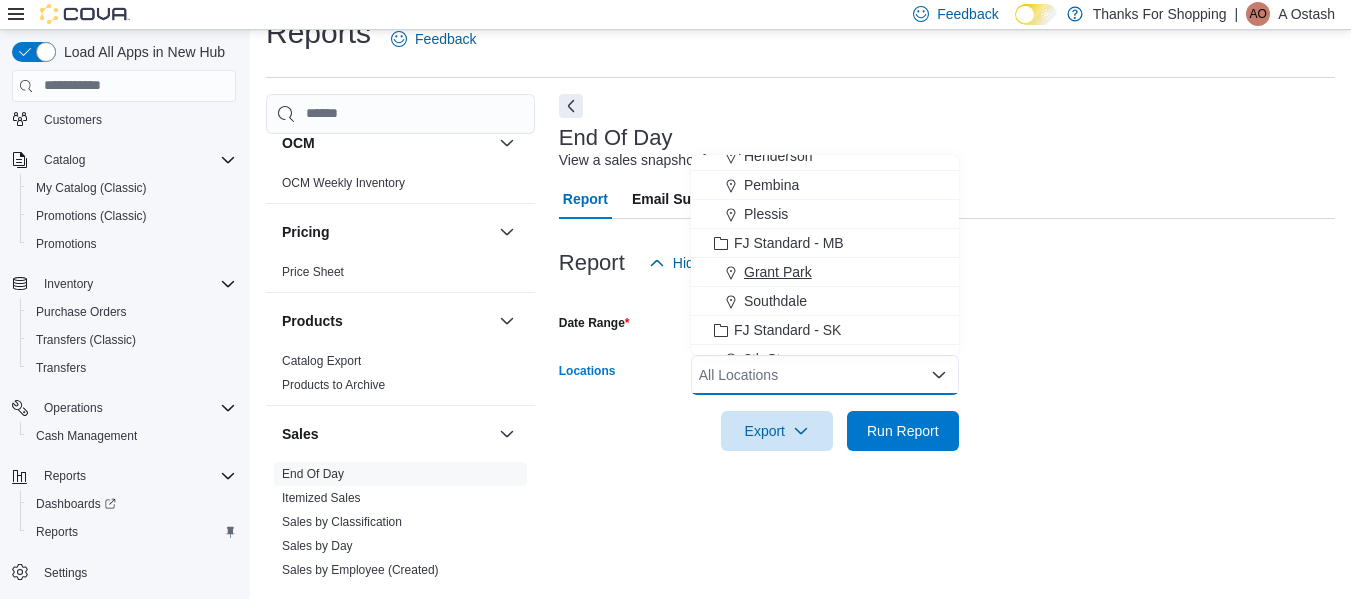 click on "Grant Park" at bounding box center [778, 272] 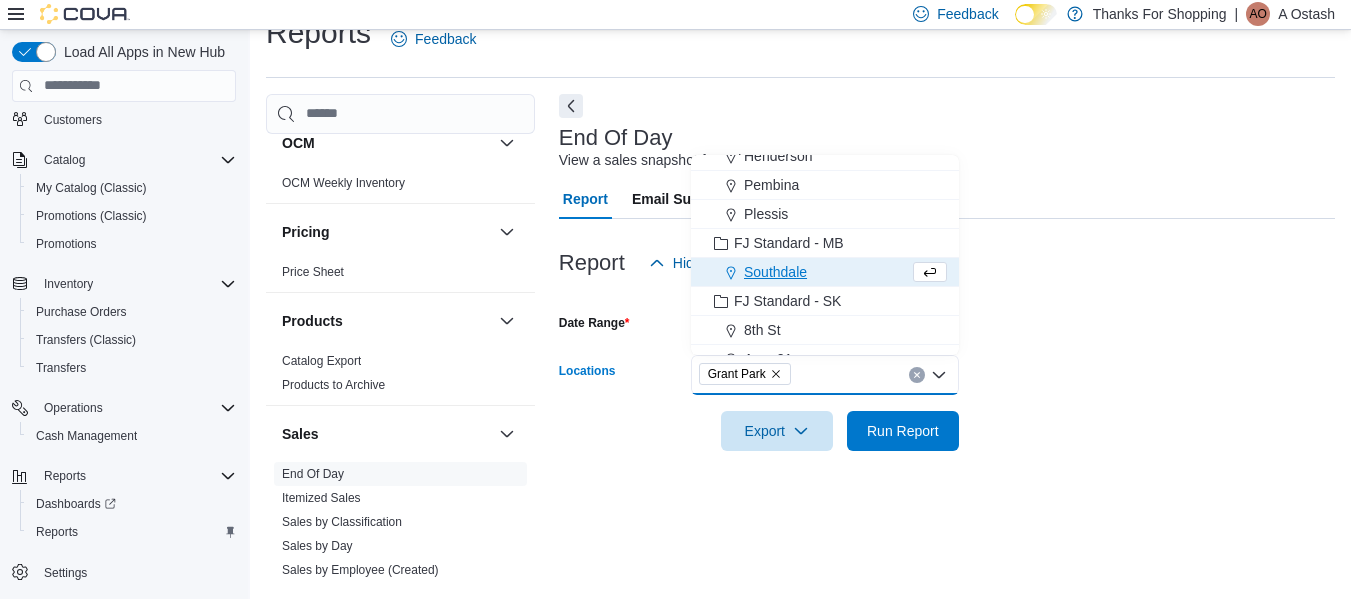 click at bounding box center (947, 403) 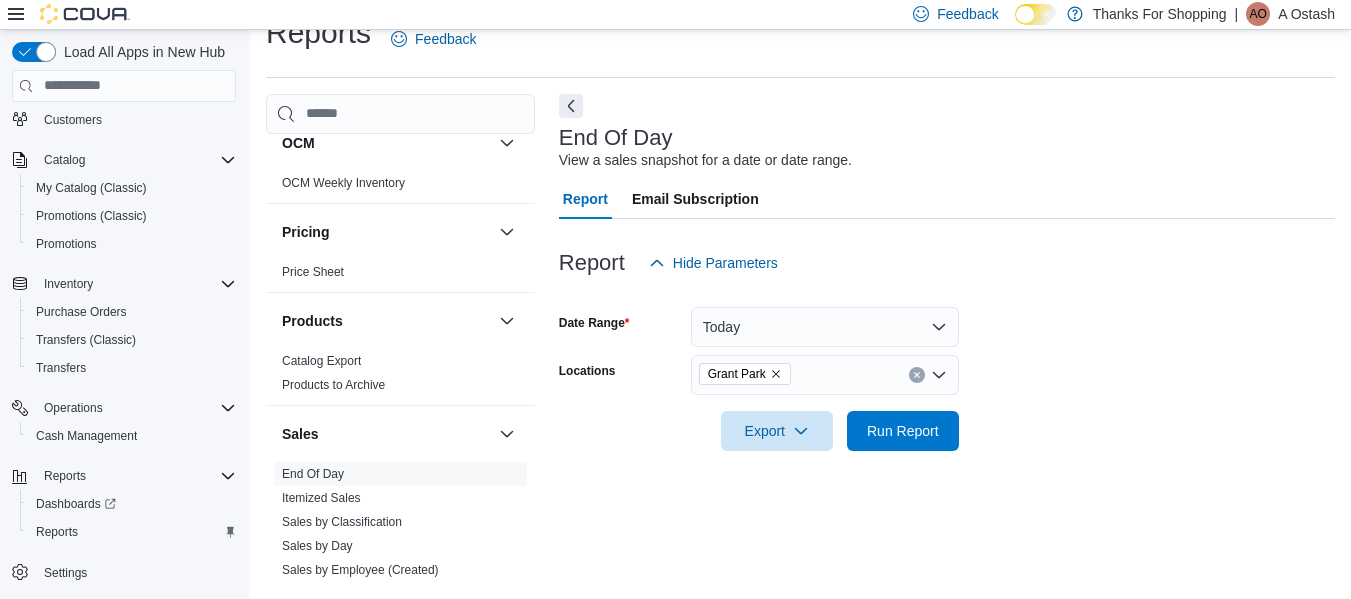 click at bounding box center [947, 403] 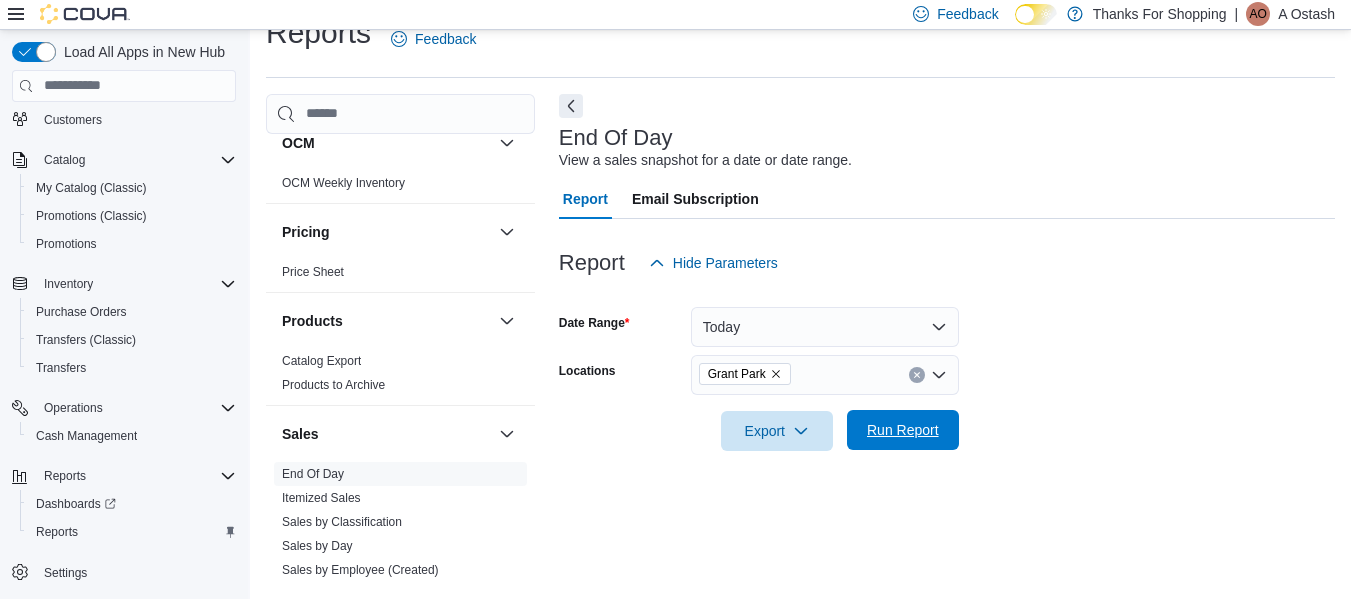 click on "Run Report" at bounding box center (903, 430) 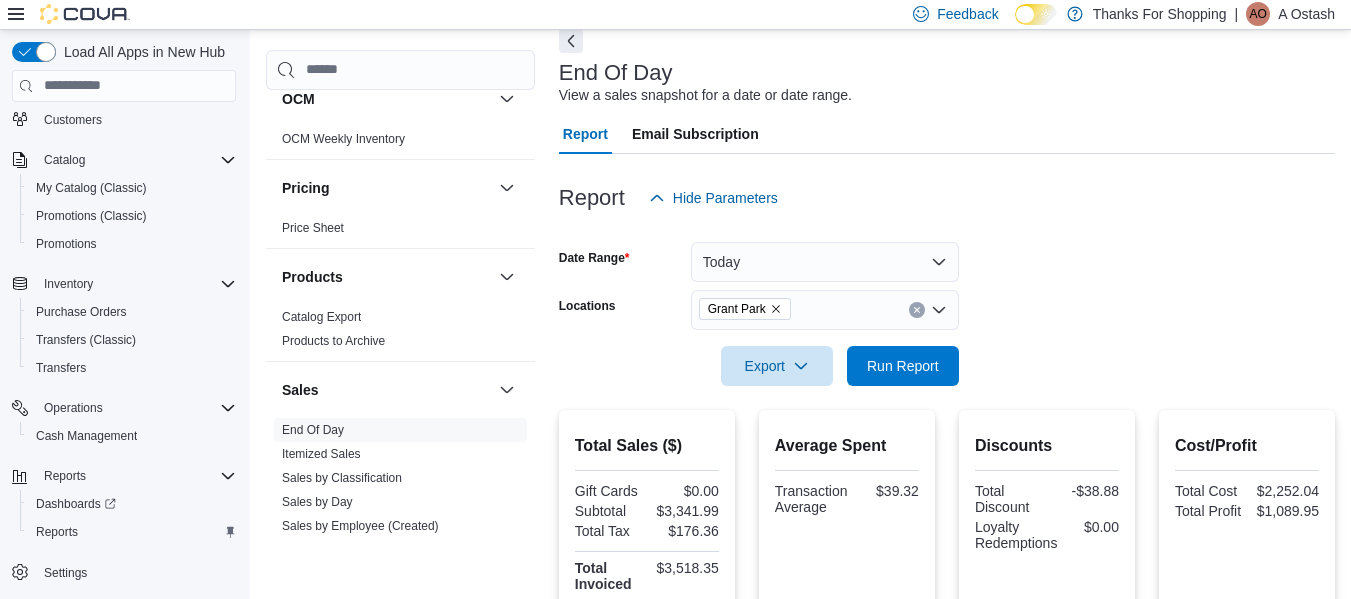 scroll, scrollTop: 133, scrollLeft: 0, axis: vertical 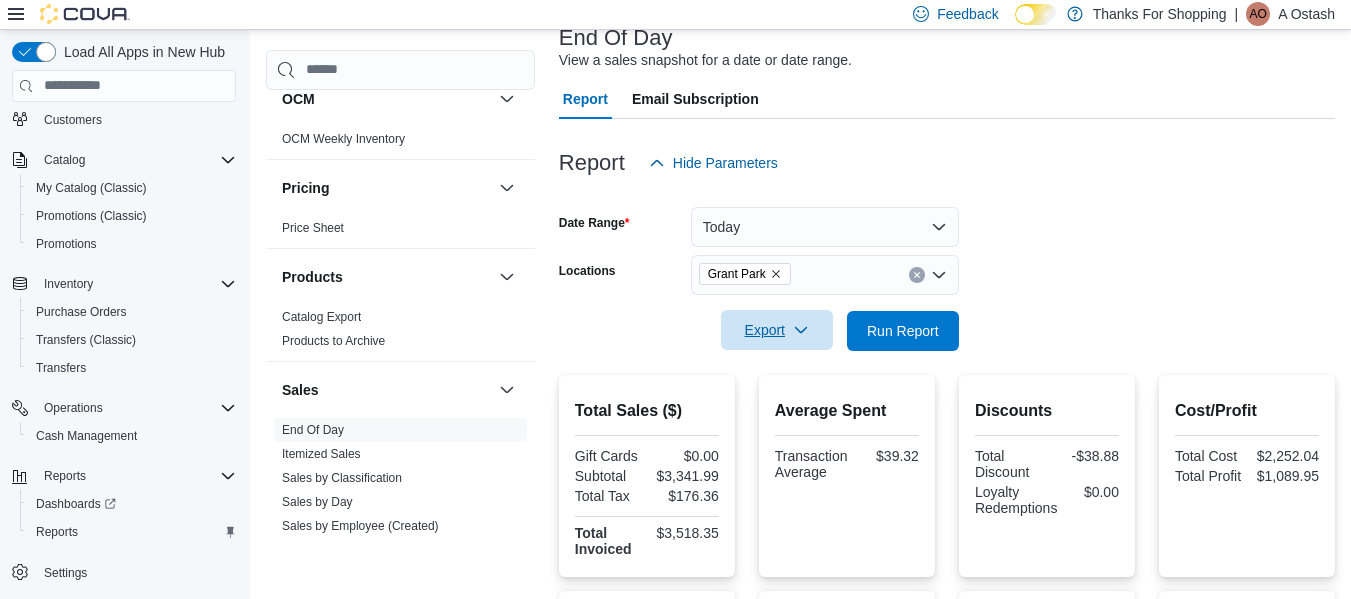 click 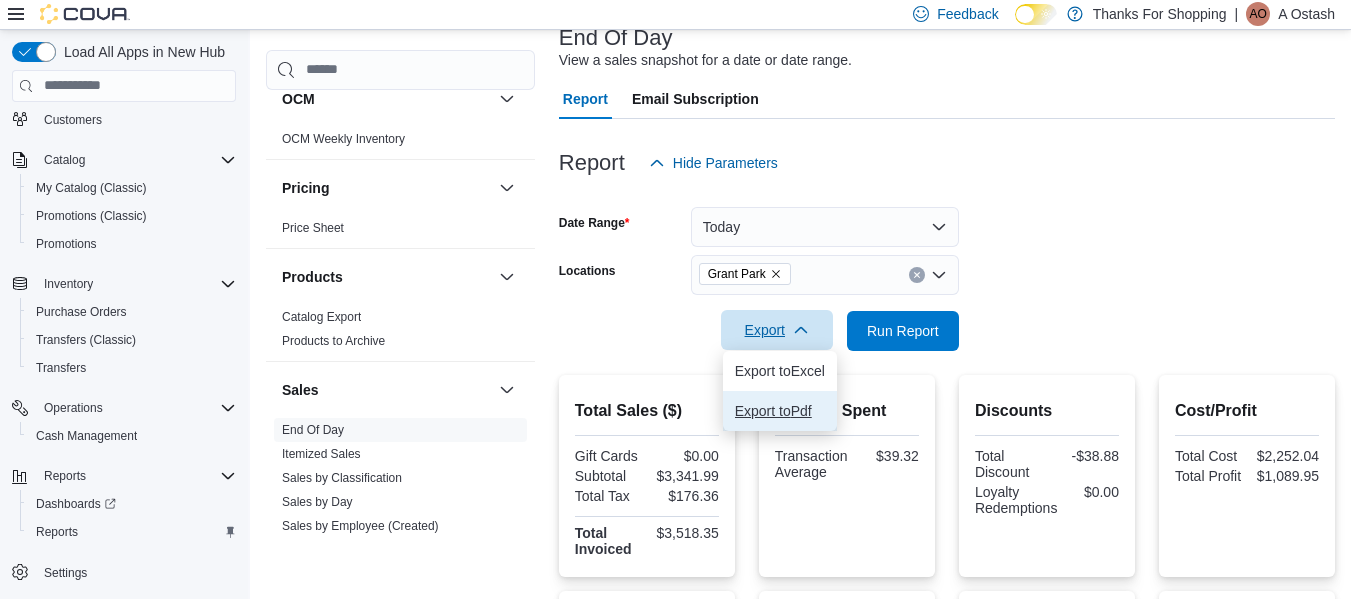 click on "Export to  Pdf" at bounding box center (780, 411) 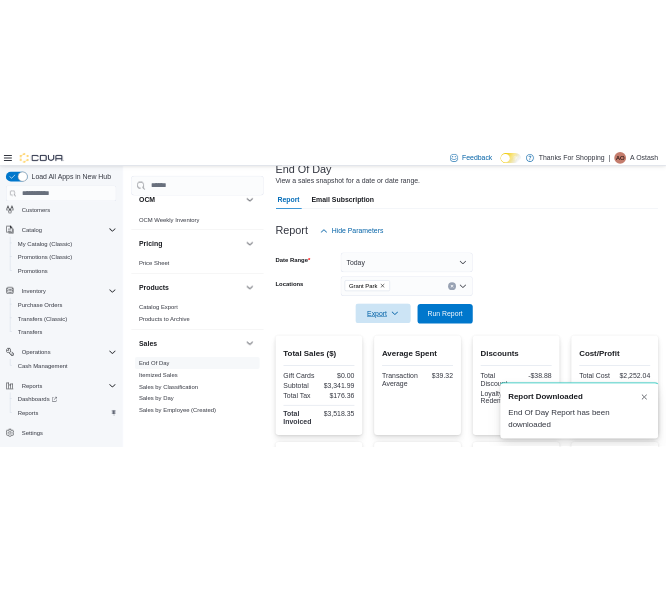 scroll, scrollTop: 0, scrollLeft: 0, axis: both 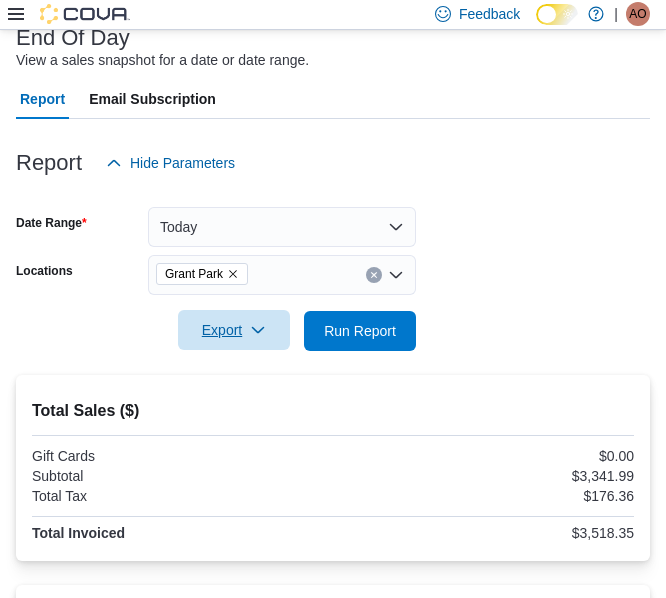 click 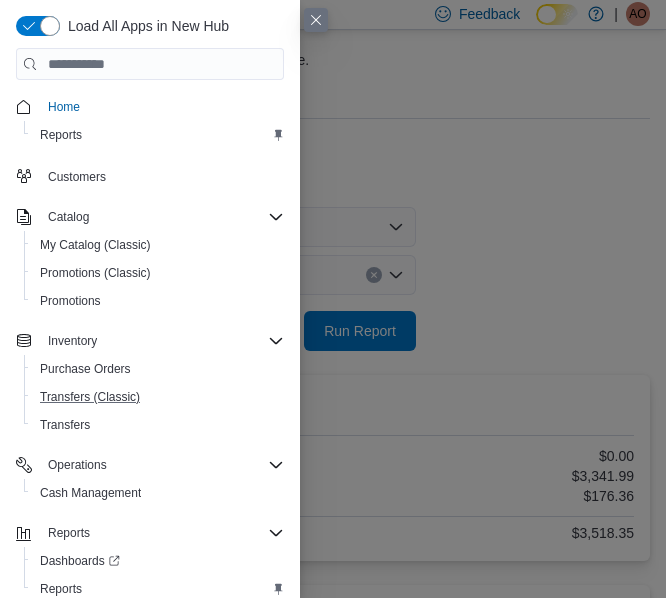 scroll, scrollTop: 26, scrollLeft: 0, axis: vertical 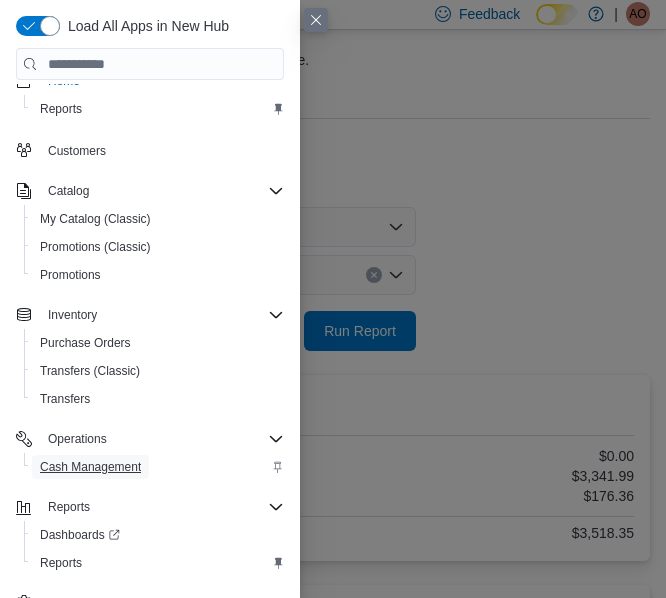 click on "Cash Management" at bounding box center (90, 467) 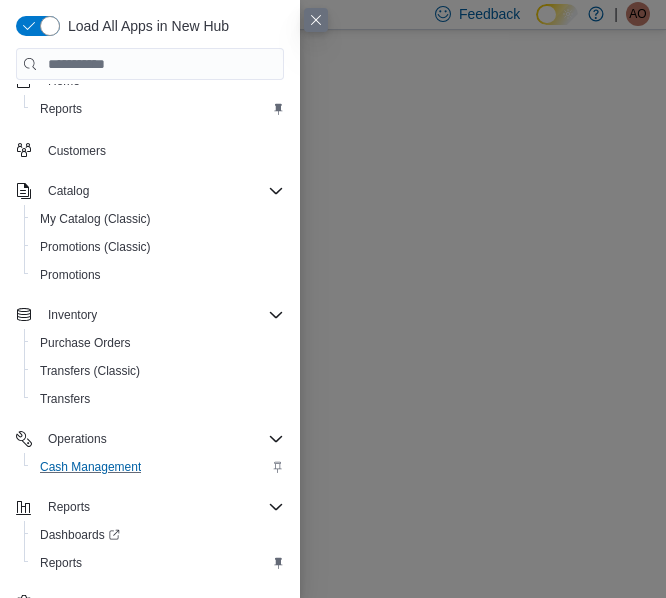 scroll, scrollTop: 0, scrollLeft: 0, axis: both 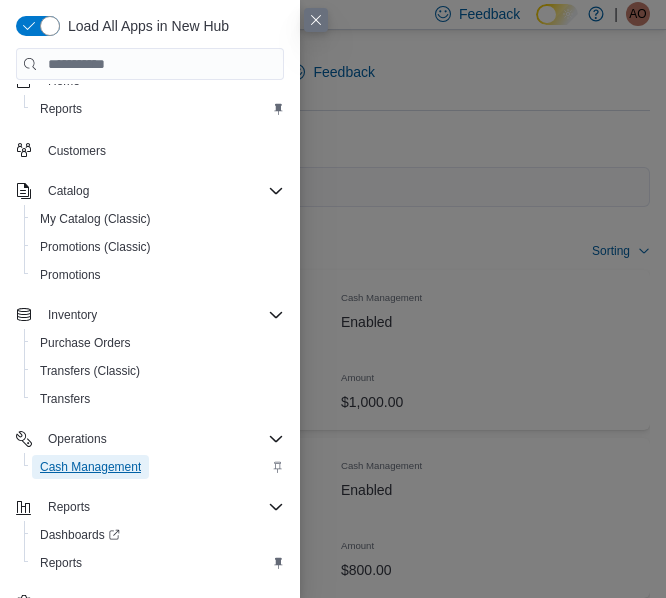 click on "Cash Management" at bounding box center [90, 467] 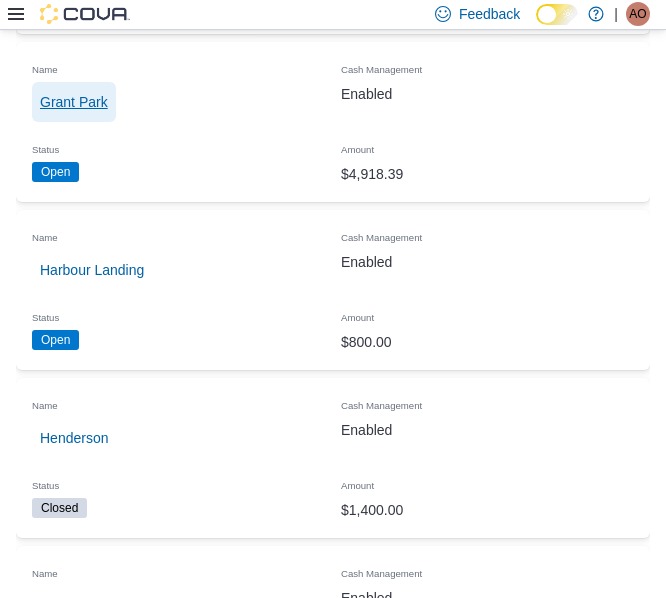 click on "Grant Park" at bounding box center [74, 102] 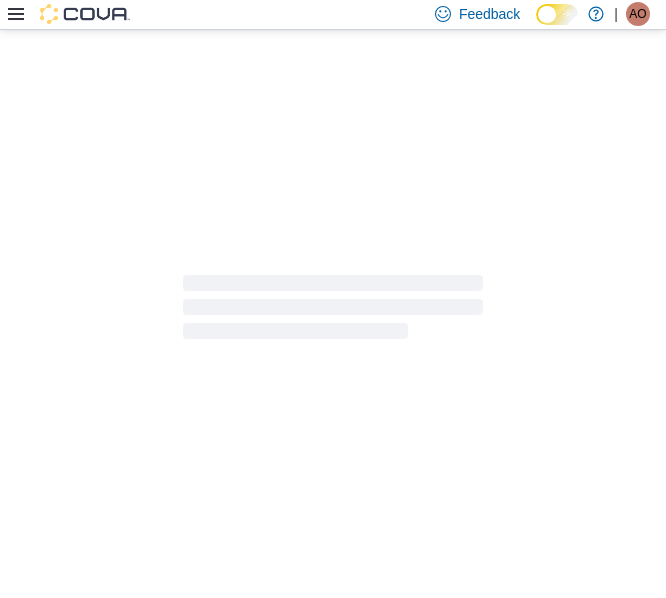 scroll, scrollTop: 315, scrollLeft: 0, axis: vertical 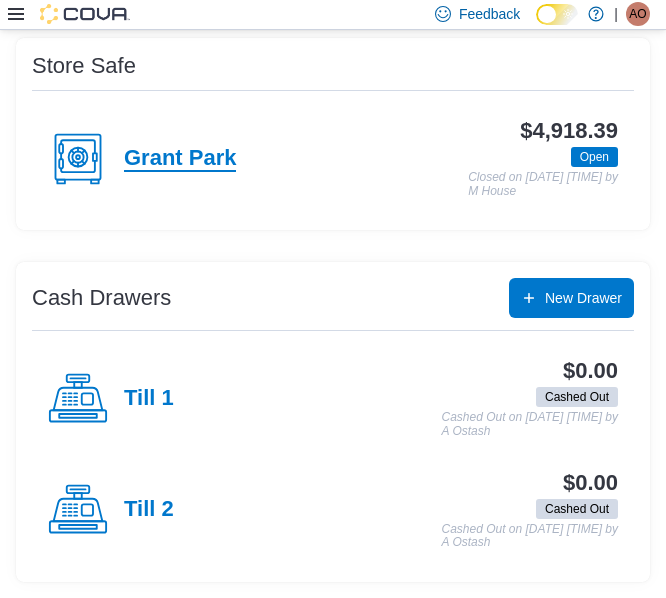 click on "Grant Park" at bounding box center [180, 159] 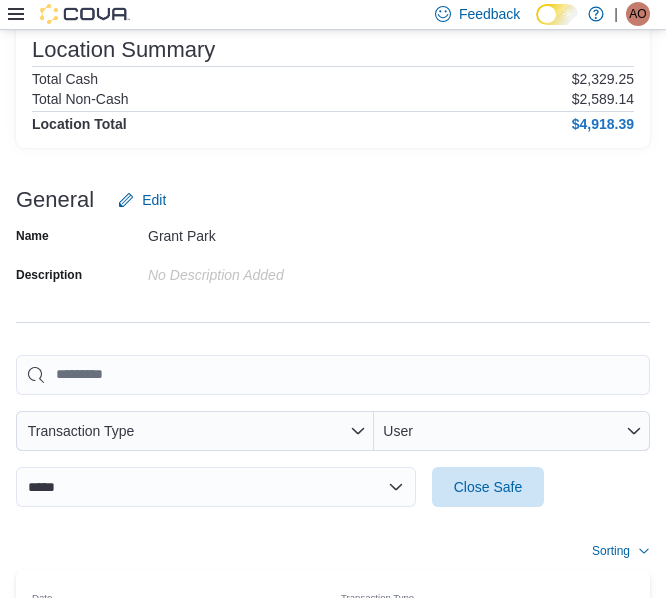 scroll, scrollTop: 0, scrollLeft: 0, axis: both 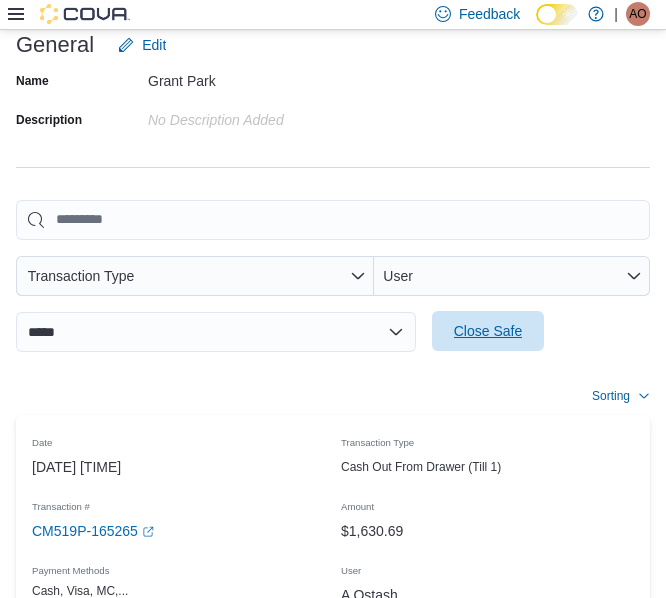 click on "Close Safe" at bounding box center [488, 331] 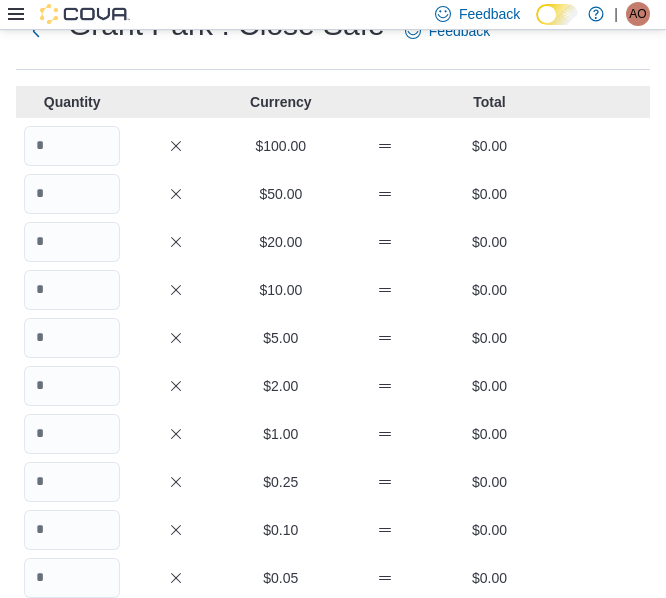 scroll, scrollTop: 0, scrollLeft: 0, axis: both 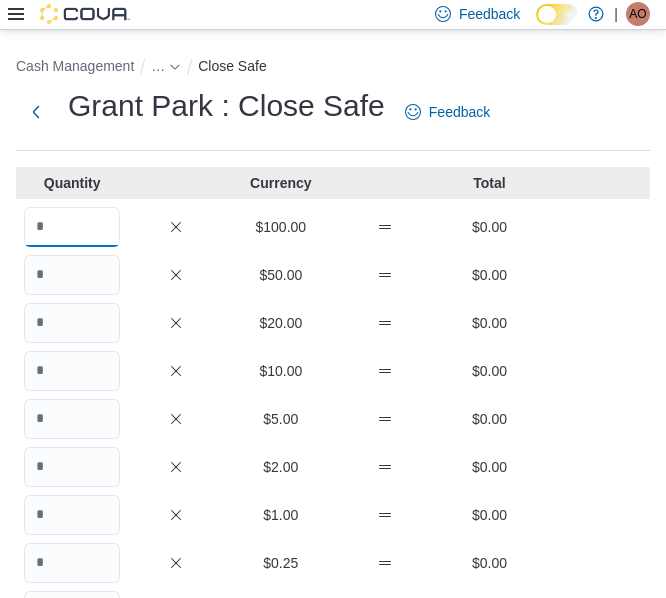 click at bounding box center (72, 227) 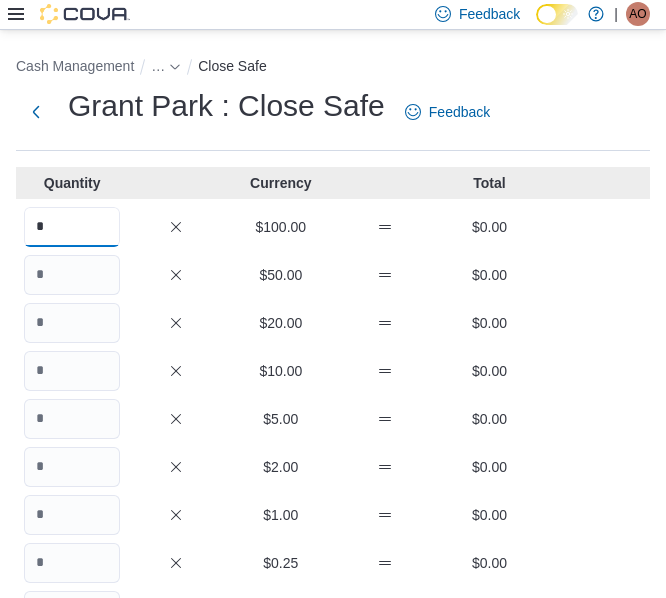 type on "*" 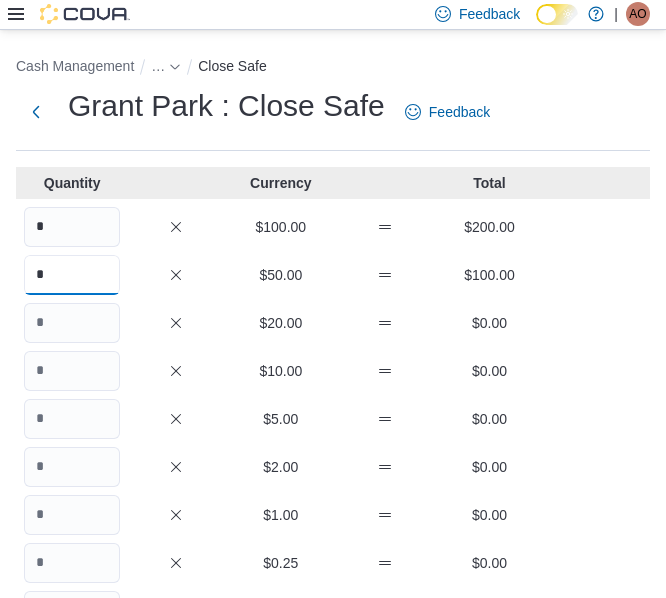 type on "*" 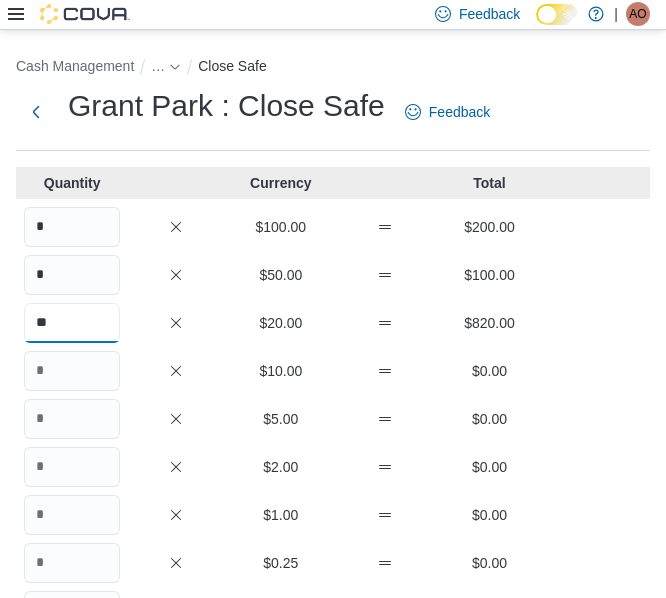 type on "**" 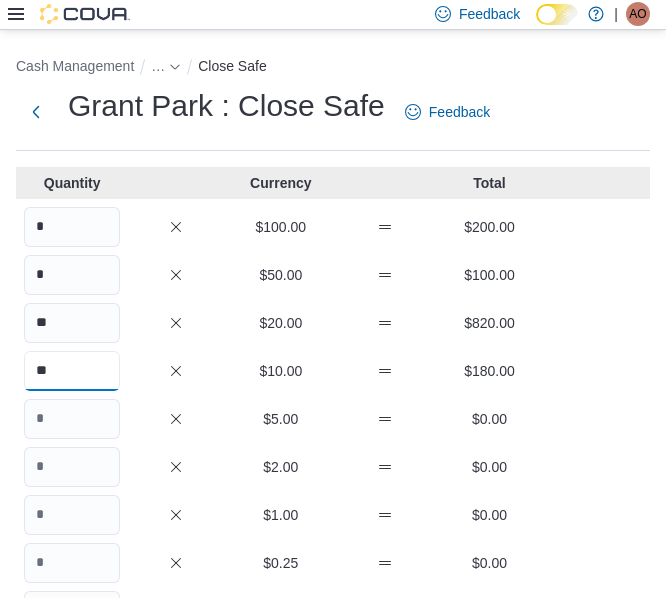 type on "**" 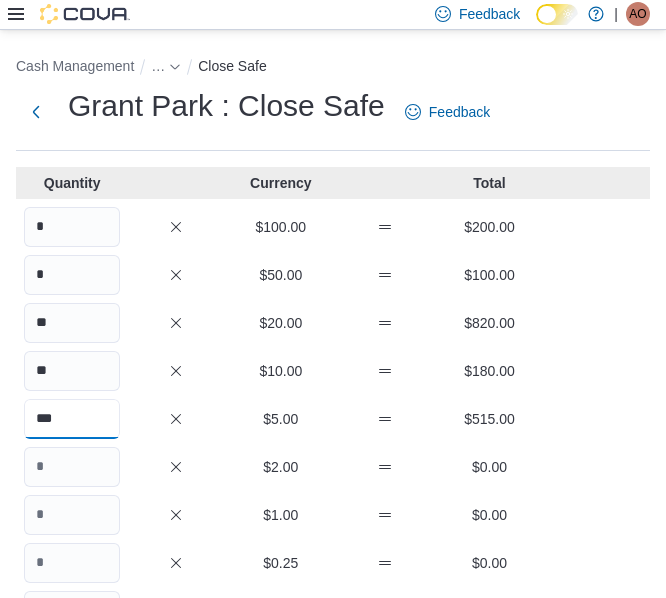 type on "***" 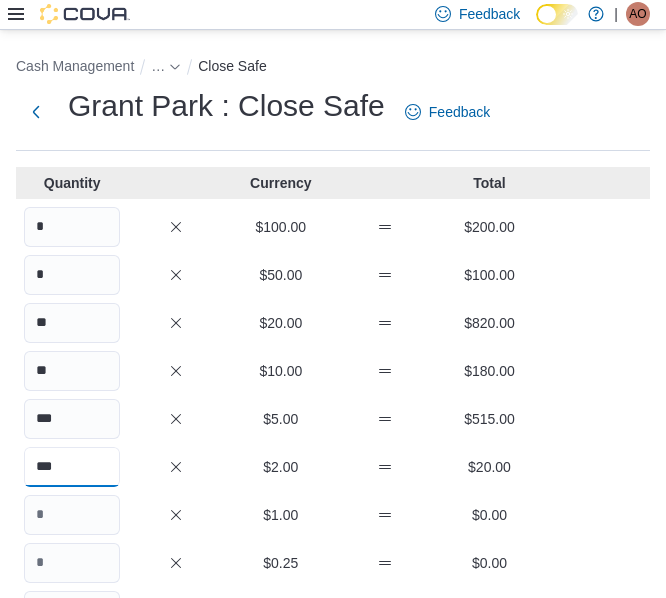 type on "***" 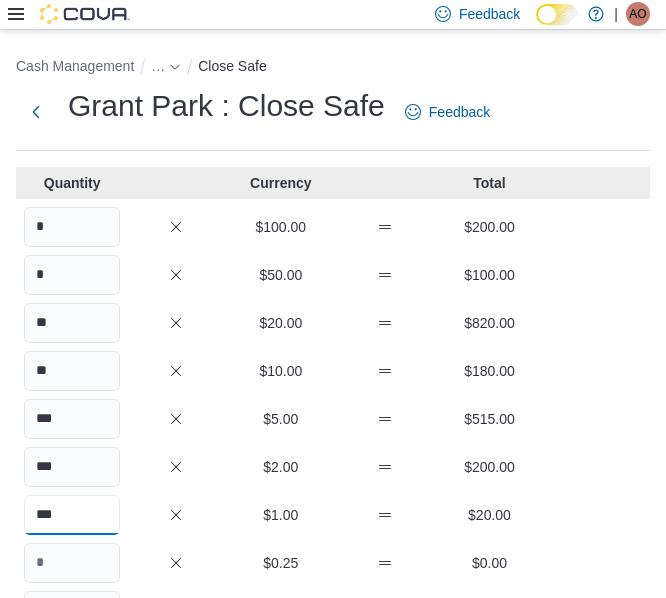 type on "***" 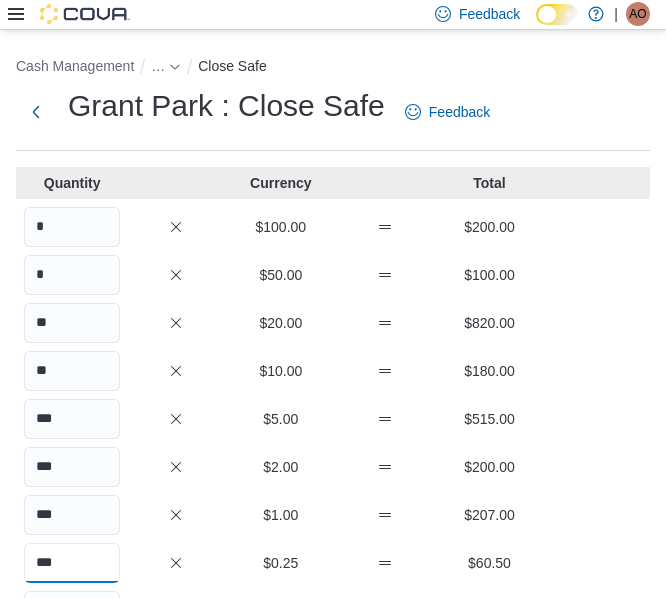 type on "***" 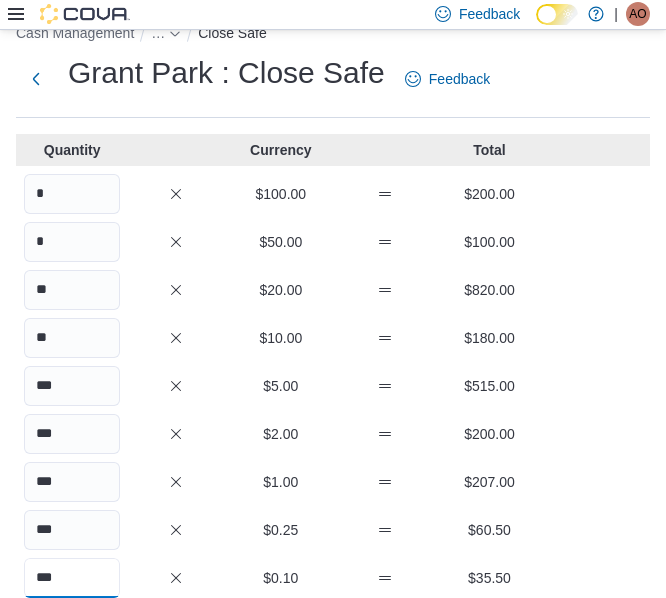 type on "***" 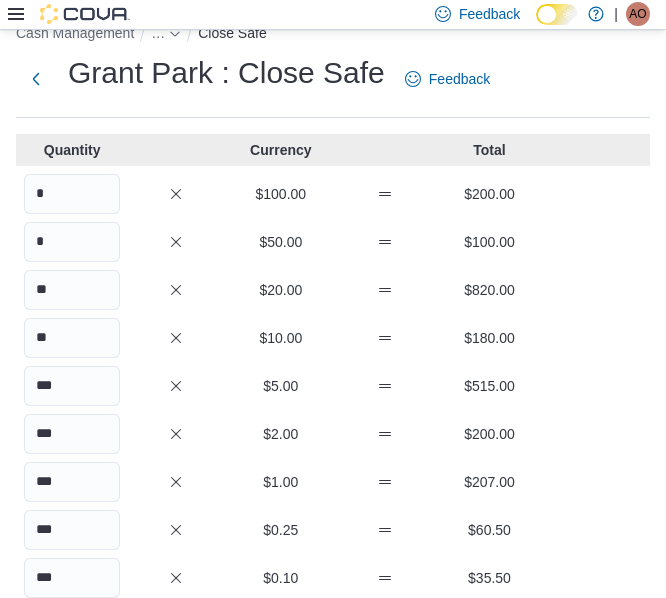 scroll, scrollTop: 360, scrollLeft: 0, axis: vertical 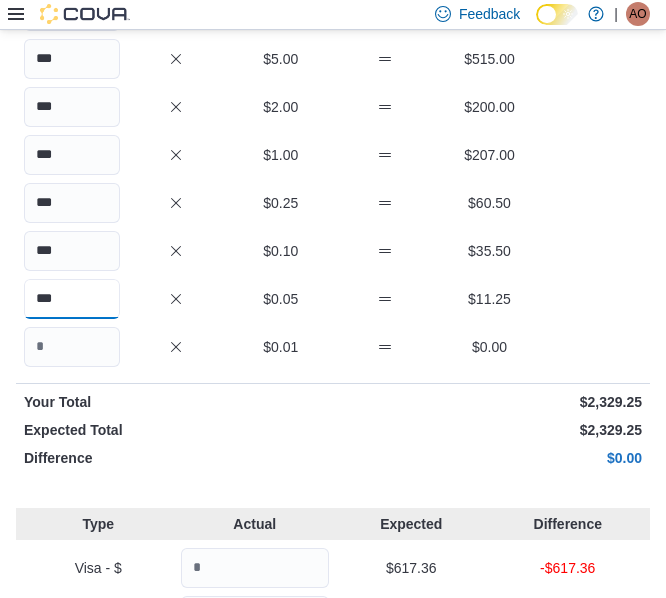type on "***" 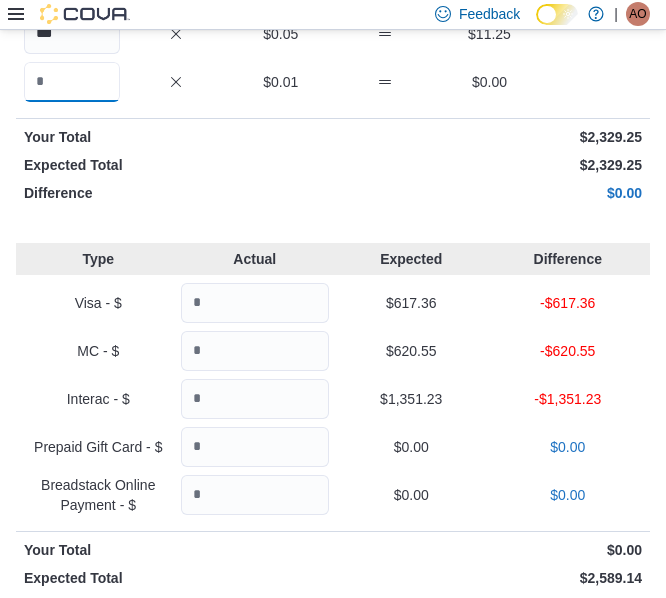 scroll, scrollTop: 660, scrollLeft: 0, axis: vertical 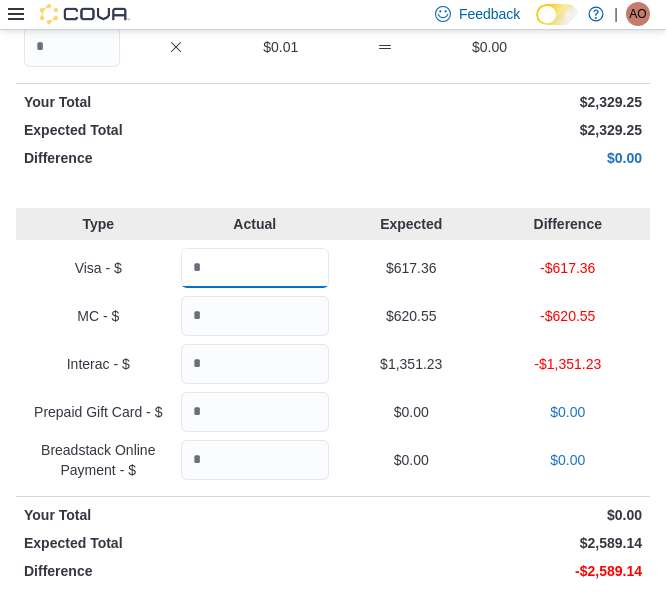 click at bounding box center (255, 268) 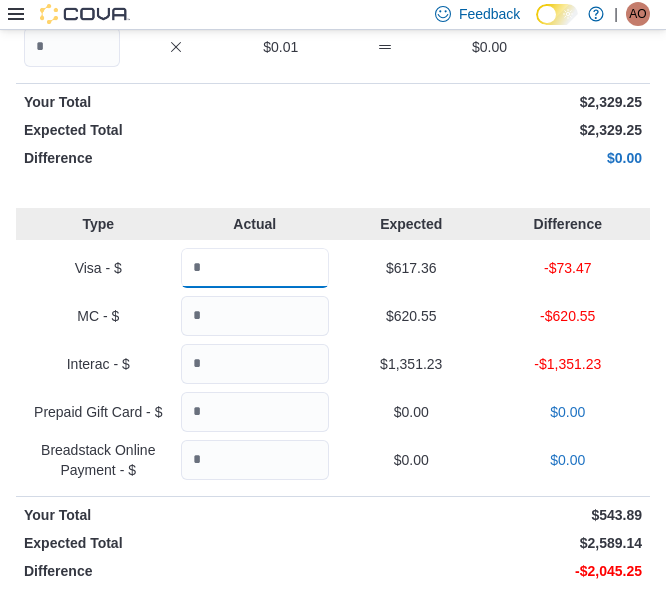 type on "******" 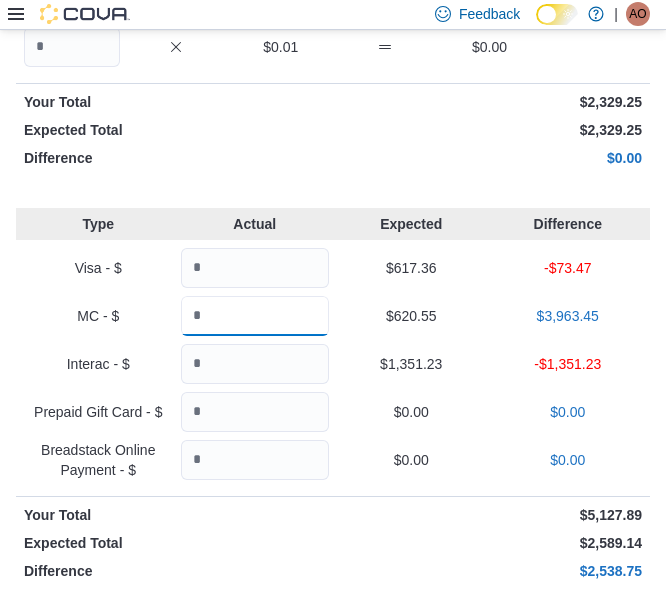 click on "****" at bounding box center (255, 316) 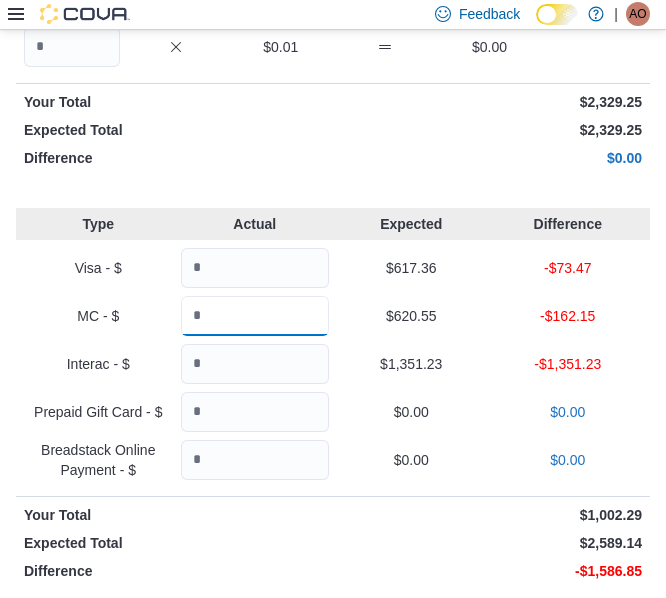 type on "*****" 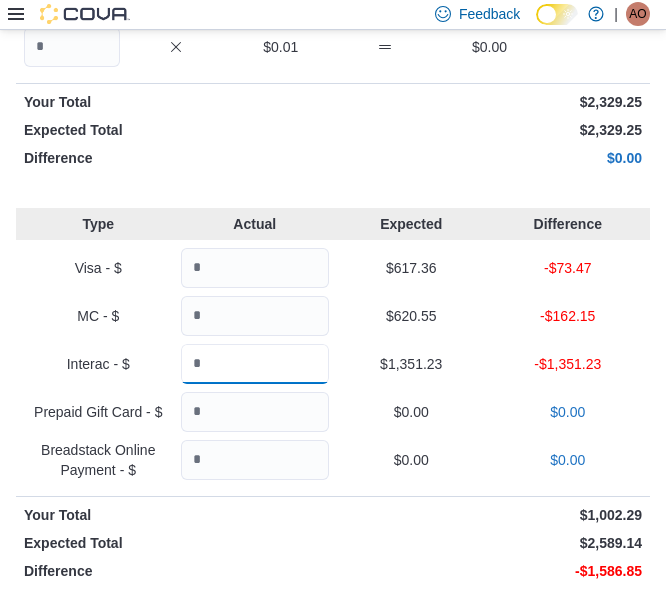 click at bounding box center (255, 364) 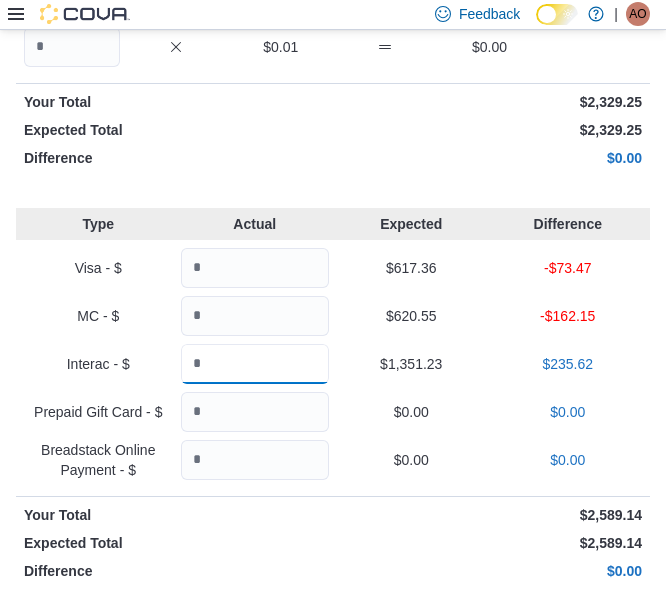 type on "*******" 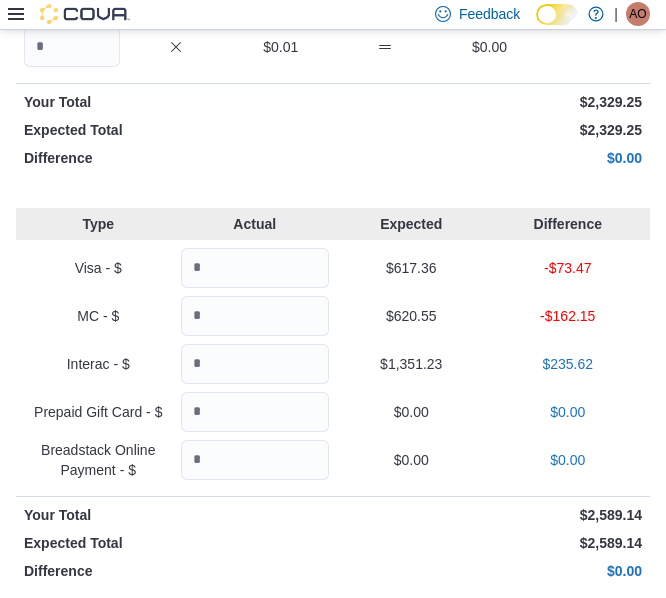 click on "Visa - $ ****** $[AMOUNT] $[AMOUNT]" at bounding box center [333, 268] 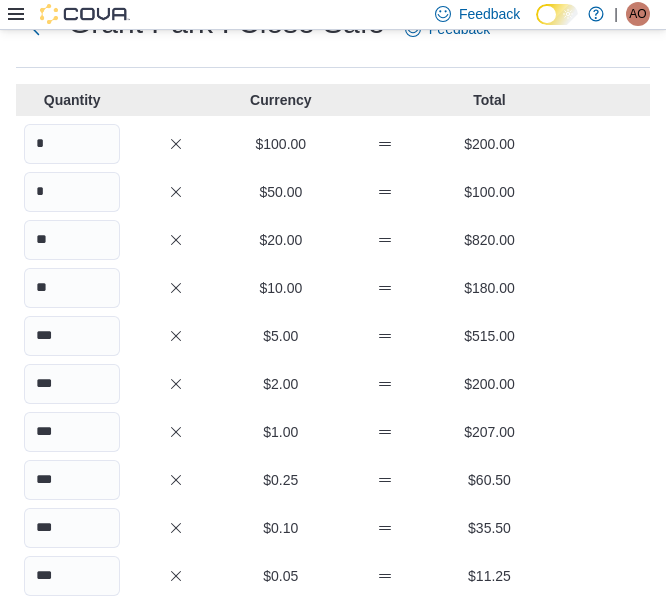 scroll, scrollTop: 0, scrollLeft: 0, axis: both 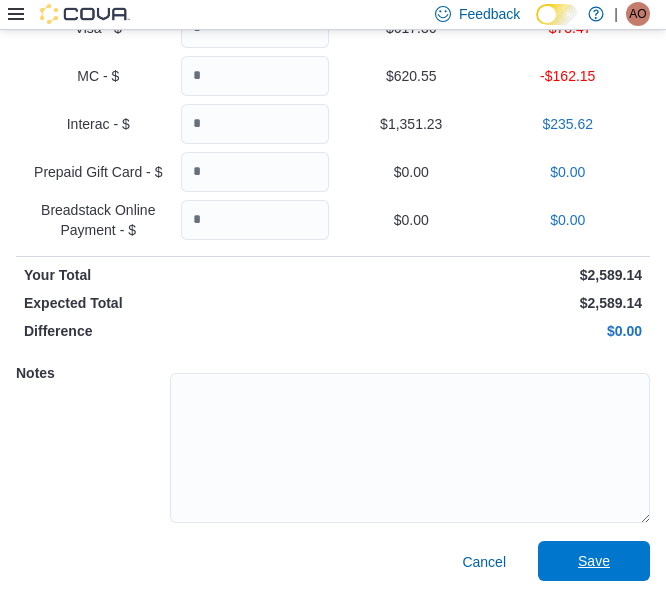 click on "Save" at bounding box center [594, 561] 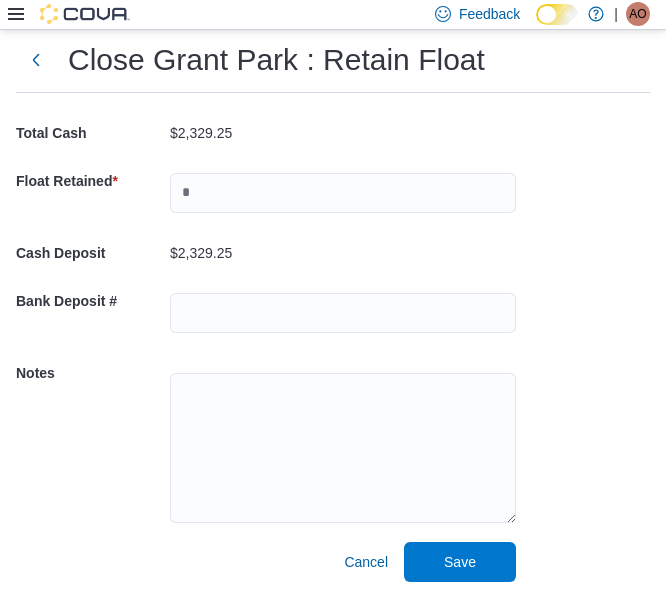 scroll, scrollTop: 58, scrollLeft: 0, axis: vertical 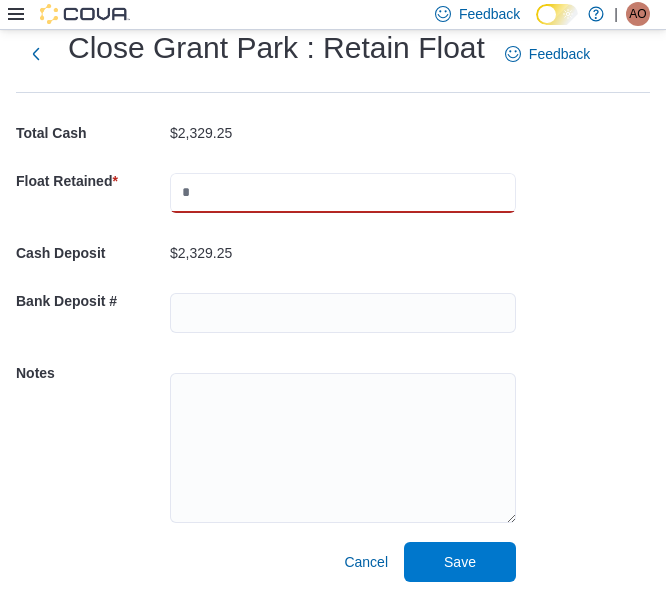 drag, startPoint x: 300, startPoint y: 198, endPoint x: 309, endPoint y: 167, distance: 32.280025 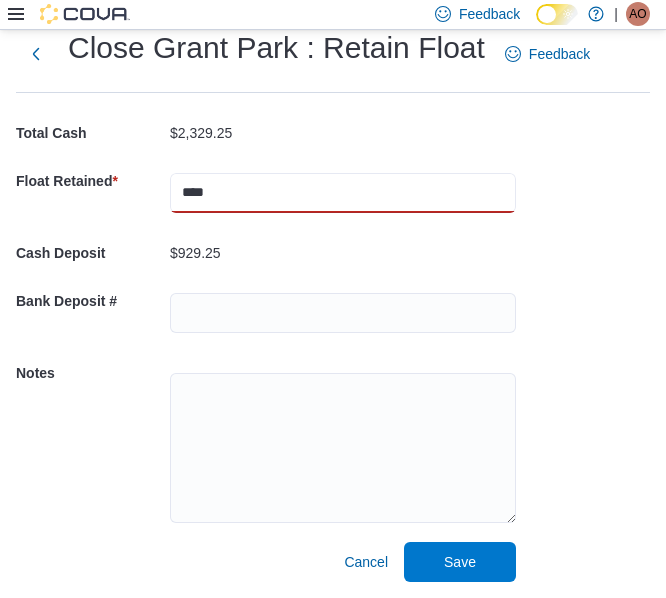 type on "****" 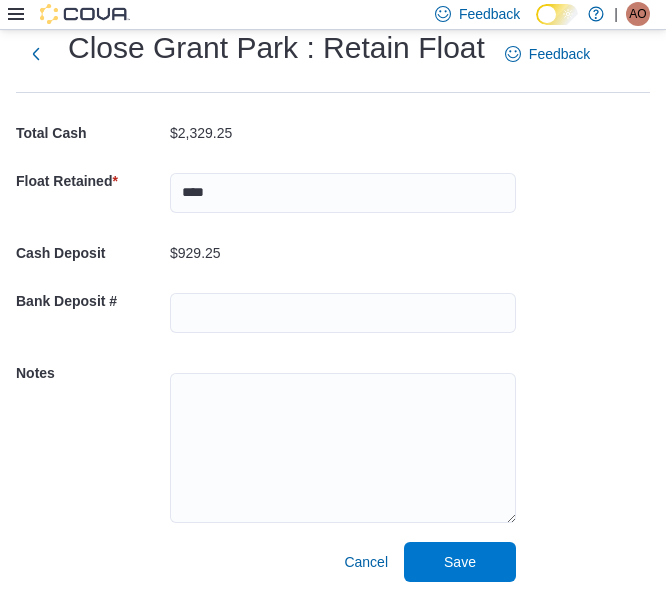 click on "$929.25" at bounding box center (343, 253) 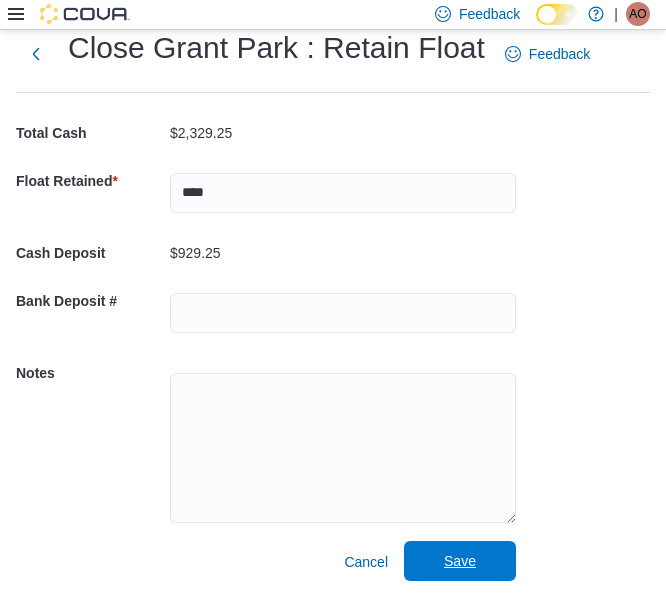 click on "Save" at bounding box center (460, 561) 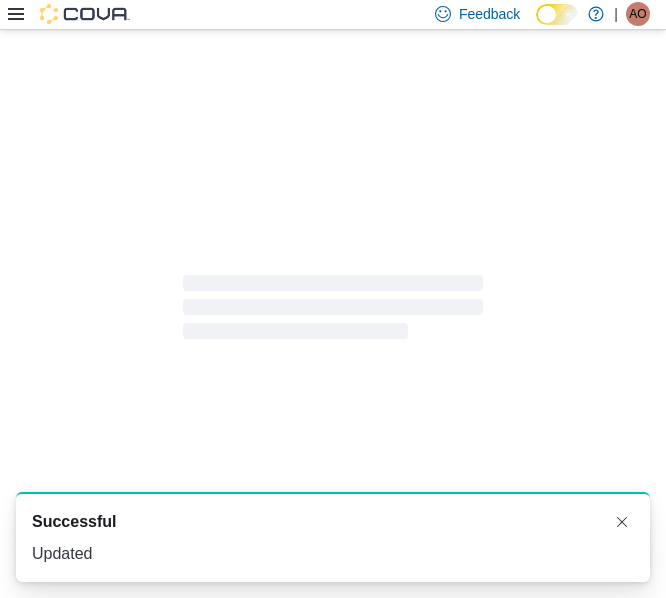 scroll, scrollTop: 0, scrollLeft: 0, axis: both 